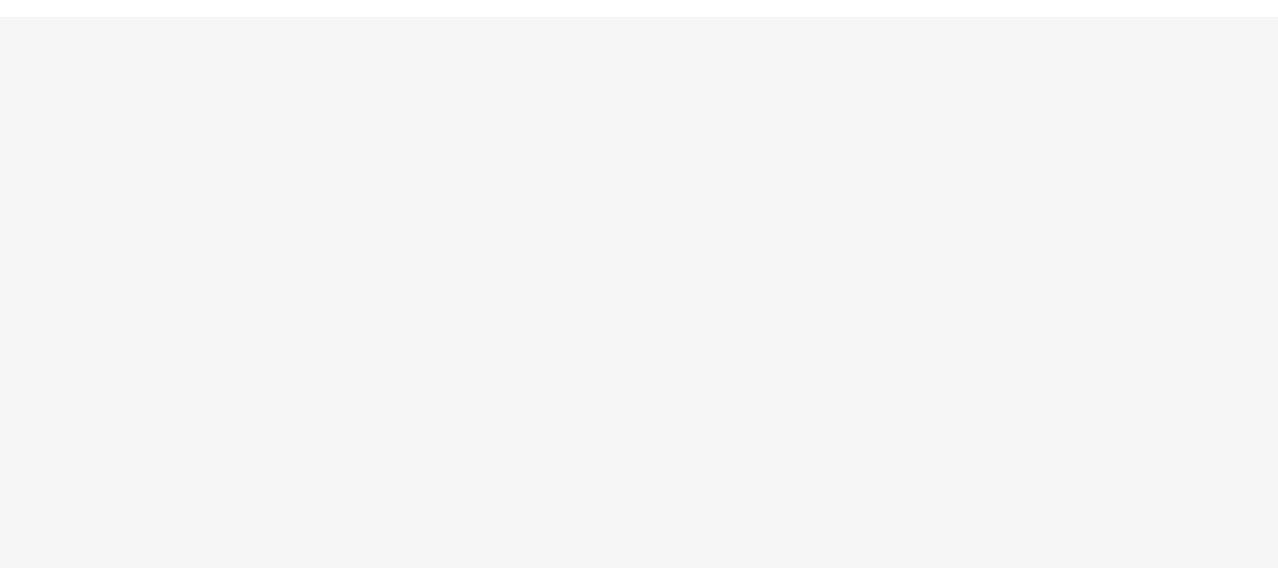 scroll, scrollTop: 0, scrollLeft: 0, axis: both 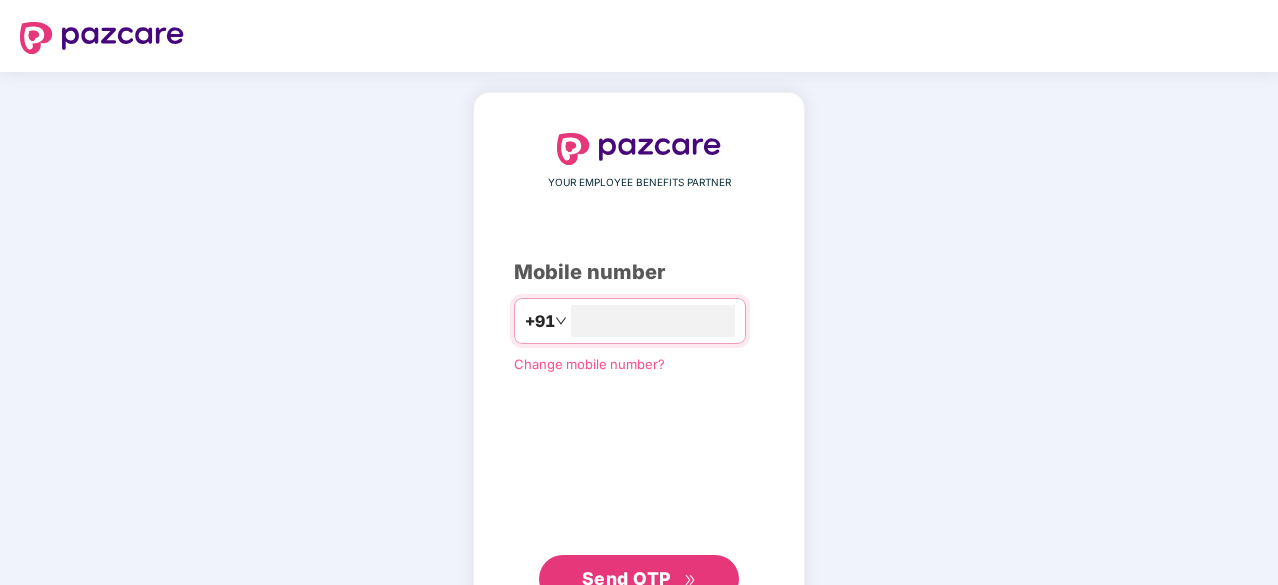 type on "**********" 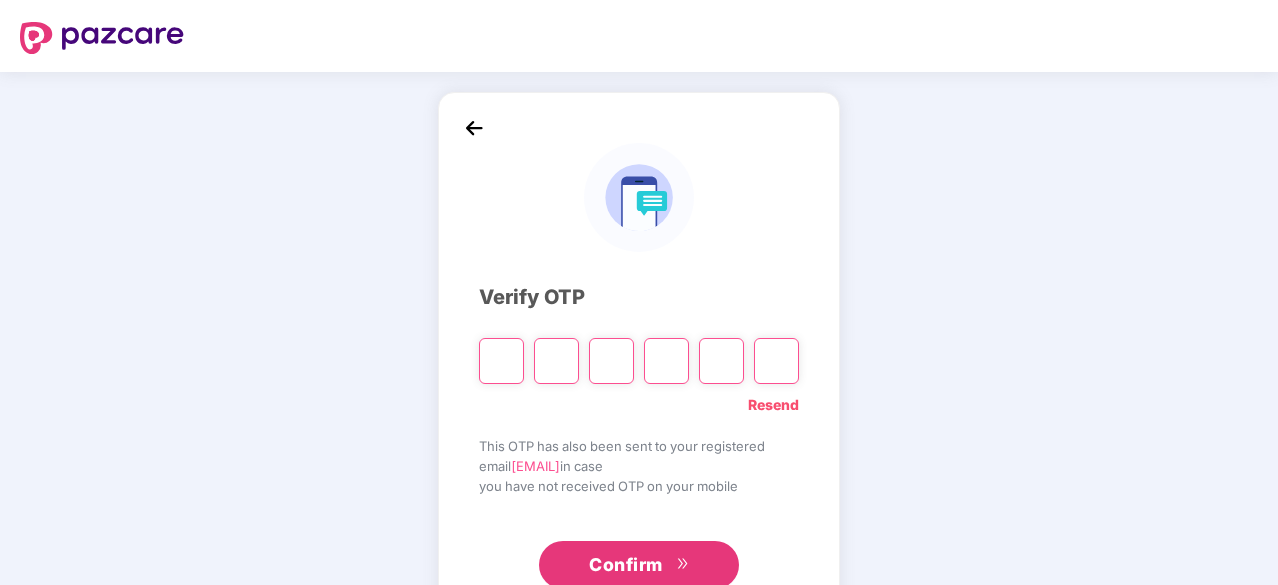type on "*" 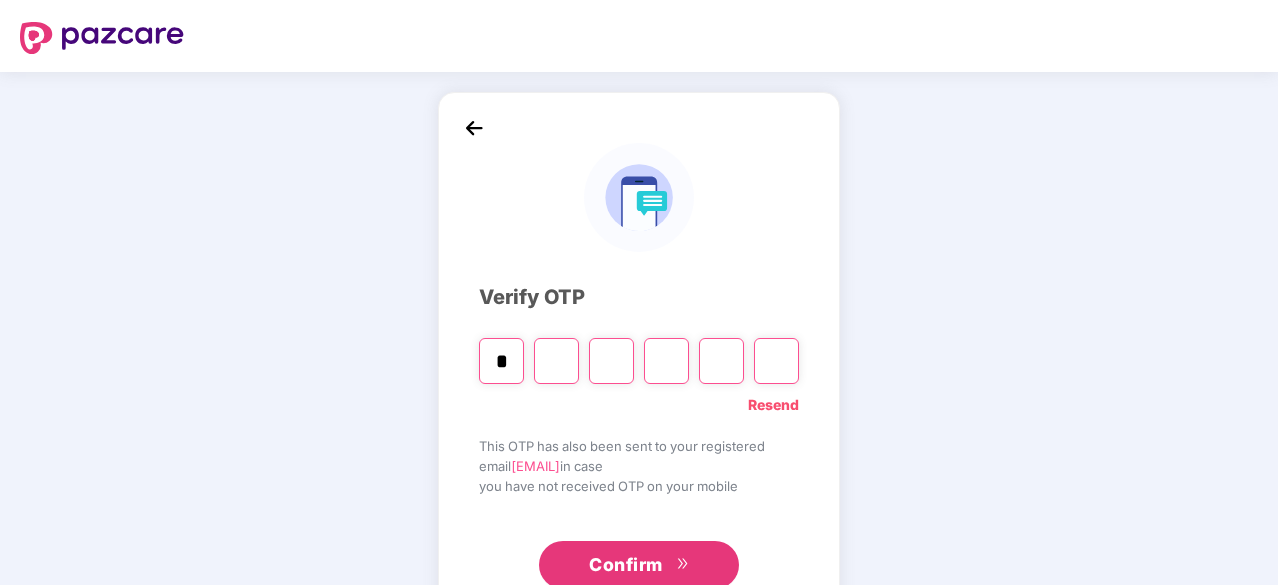 type on "*" 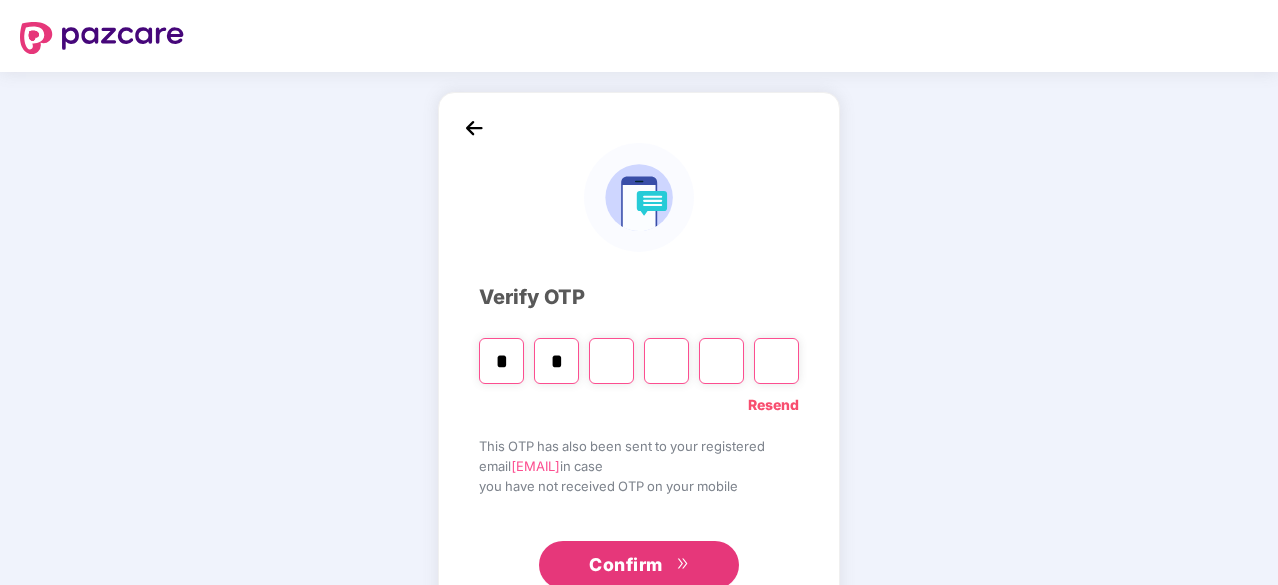 type on "*" 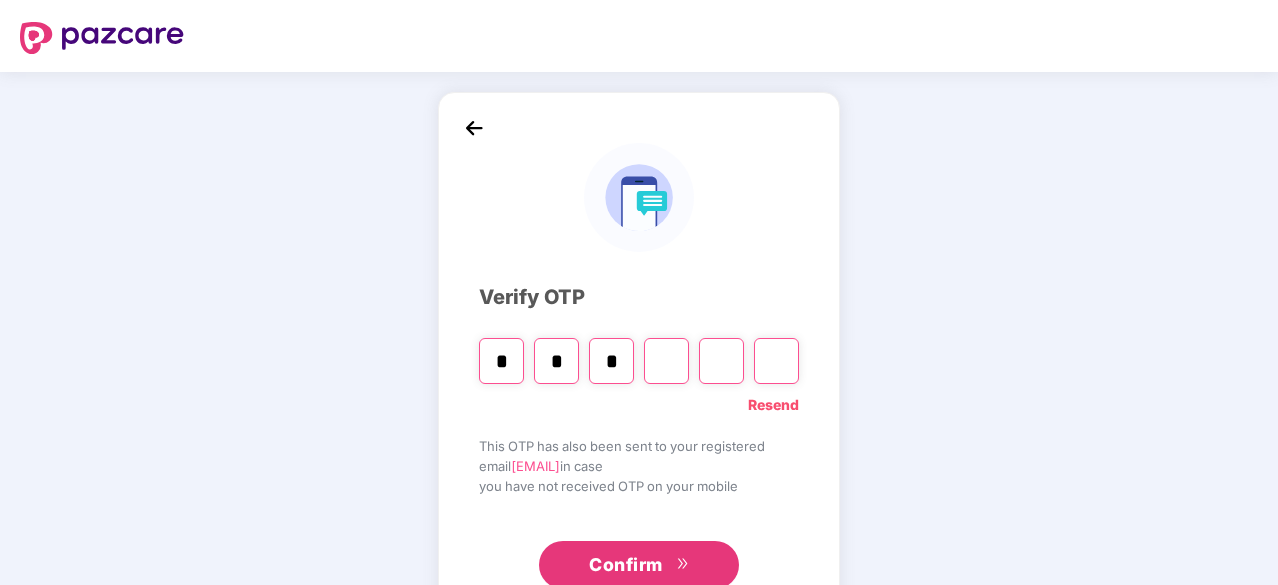 type on "*" 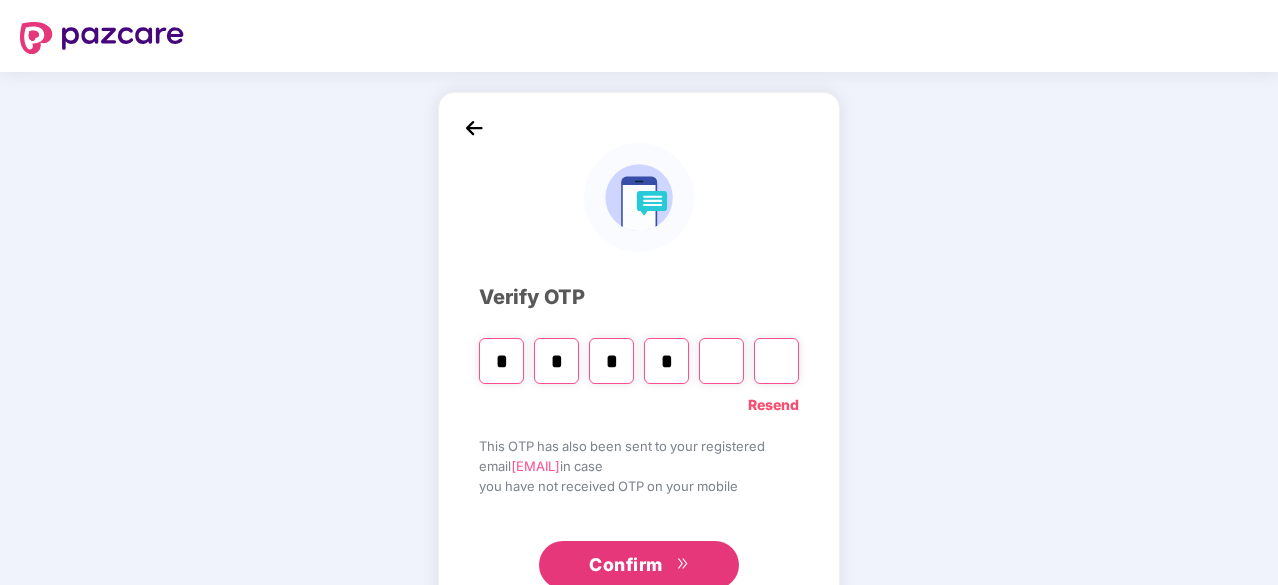 type on "*" 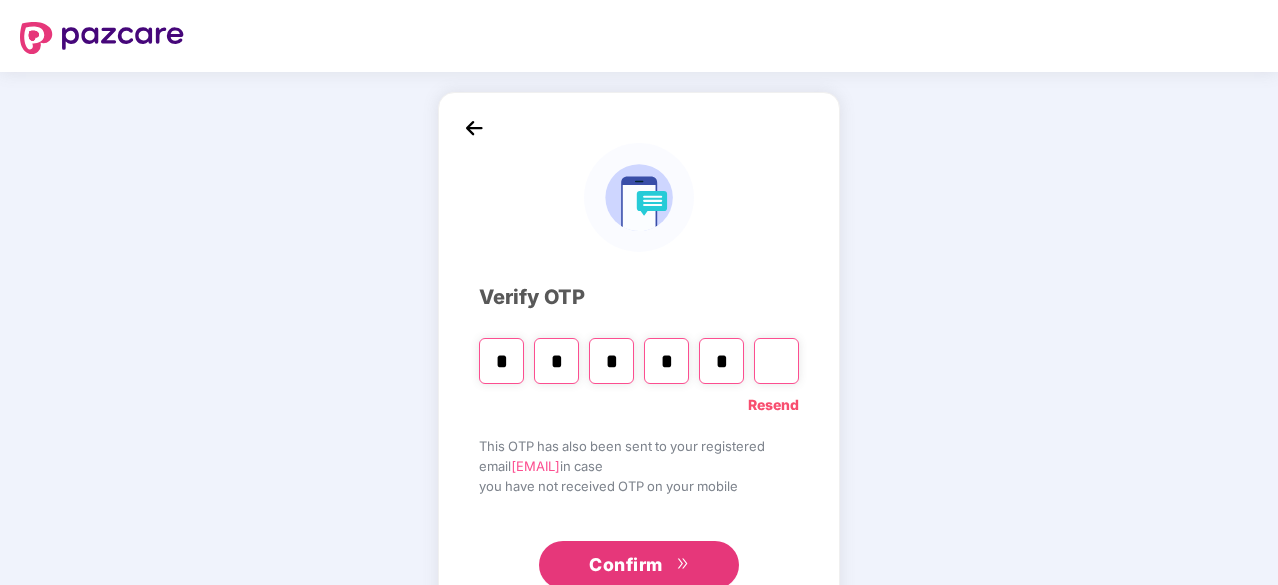 type on "*" 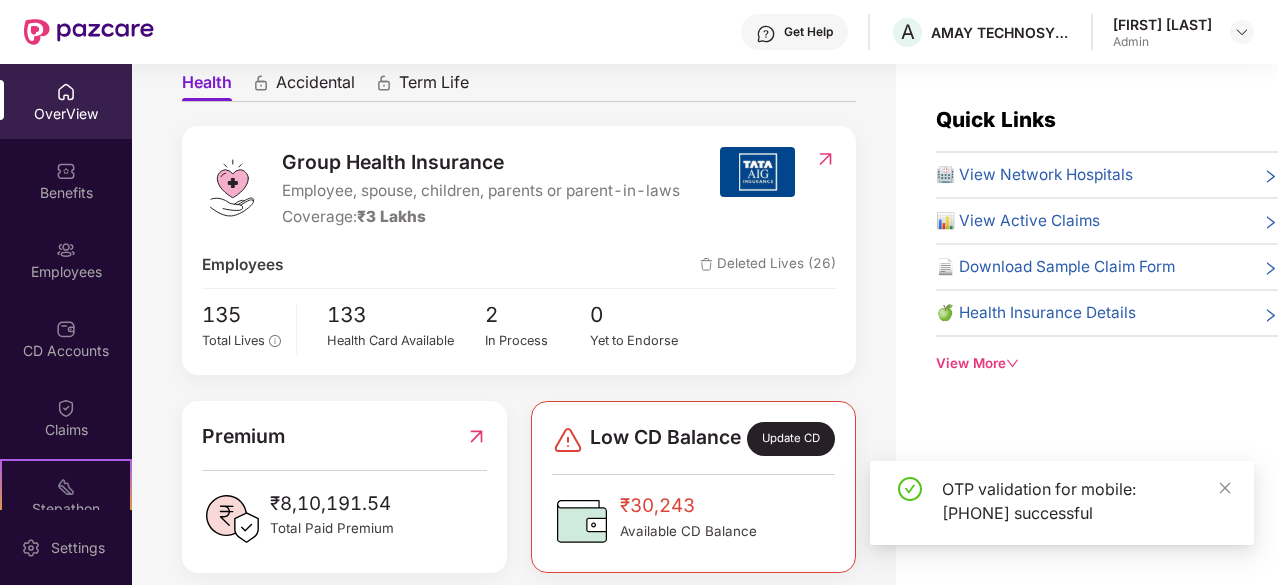 scroll, scrollTop: 200, scrollLeft: 0, axis: vertical 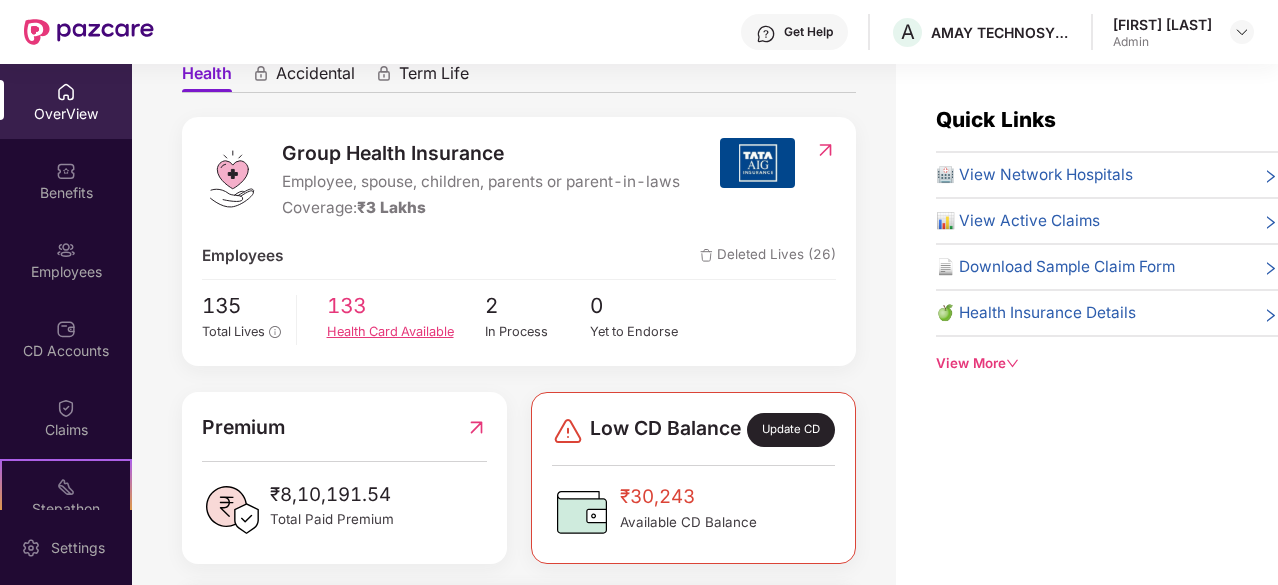 click on "Health Card Available" at bounding box center [406, 332] 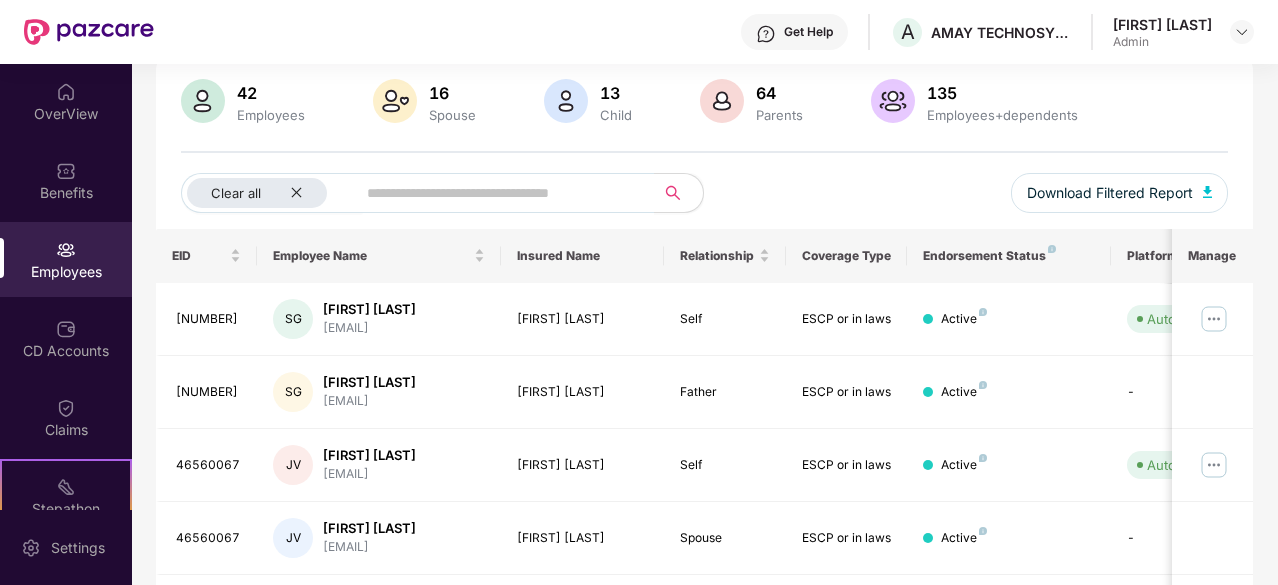 scroll, scrollTop: 100, scrollLeft: 0, axis: vertical 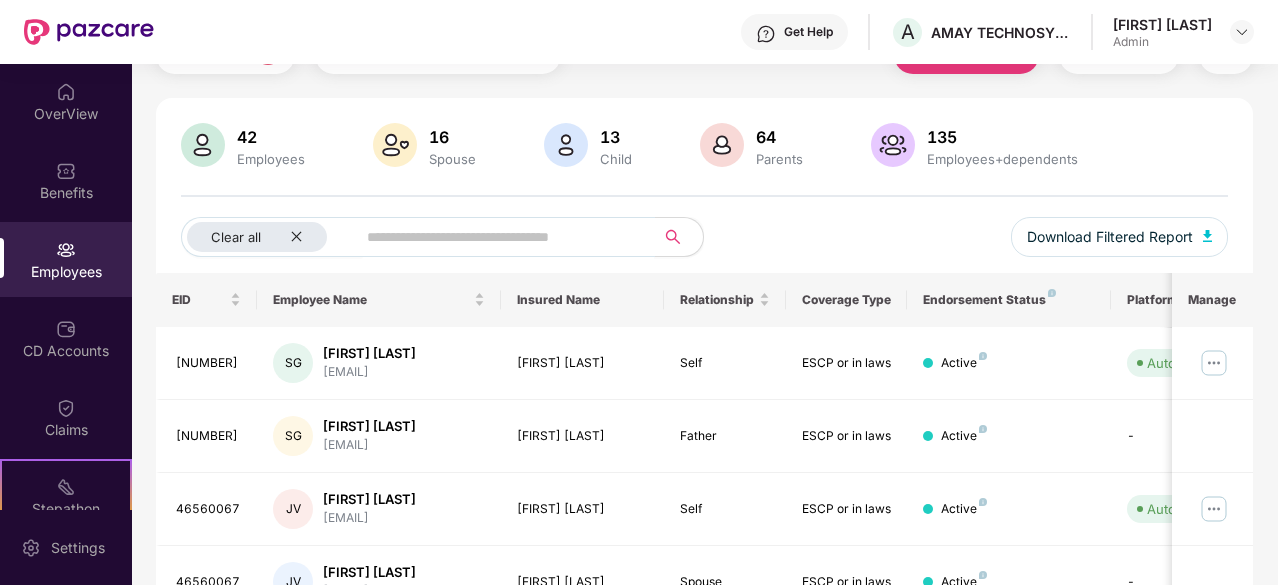 click at bounding box center [497, 237] 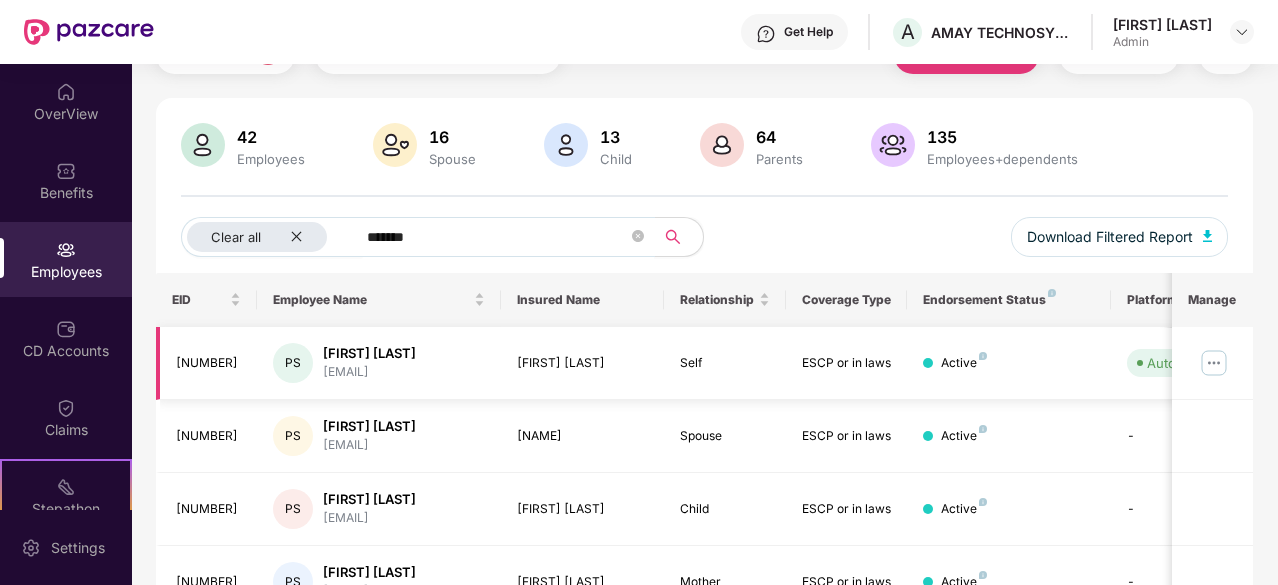 type on "*******" 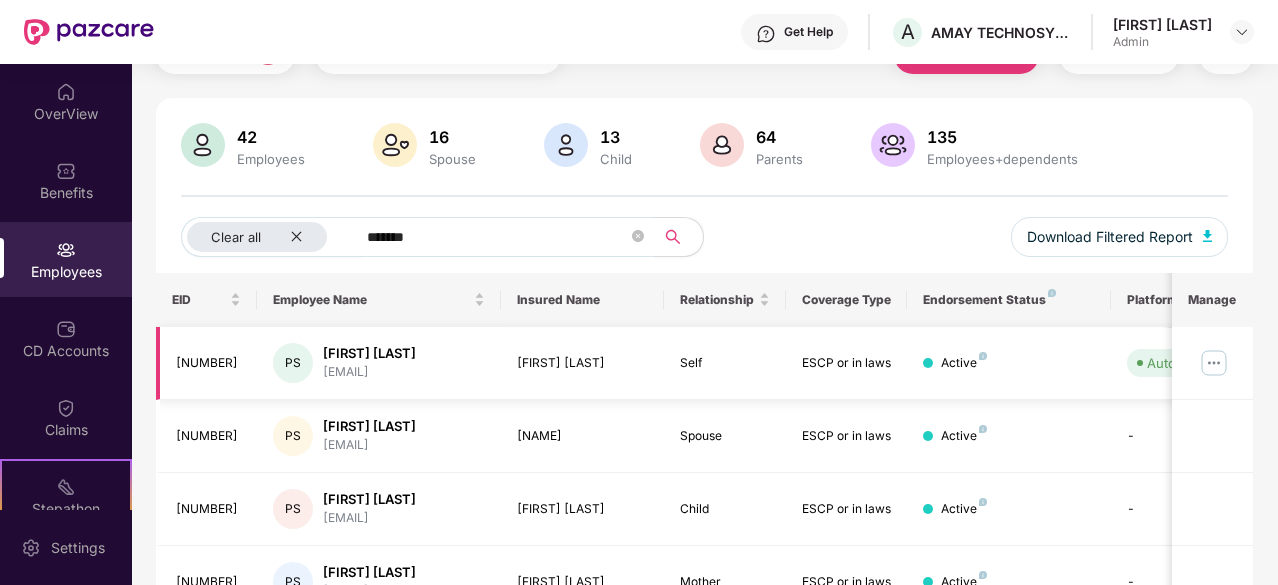 click on "[EMAIL]" at bounding box center [369, 372] 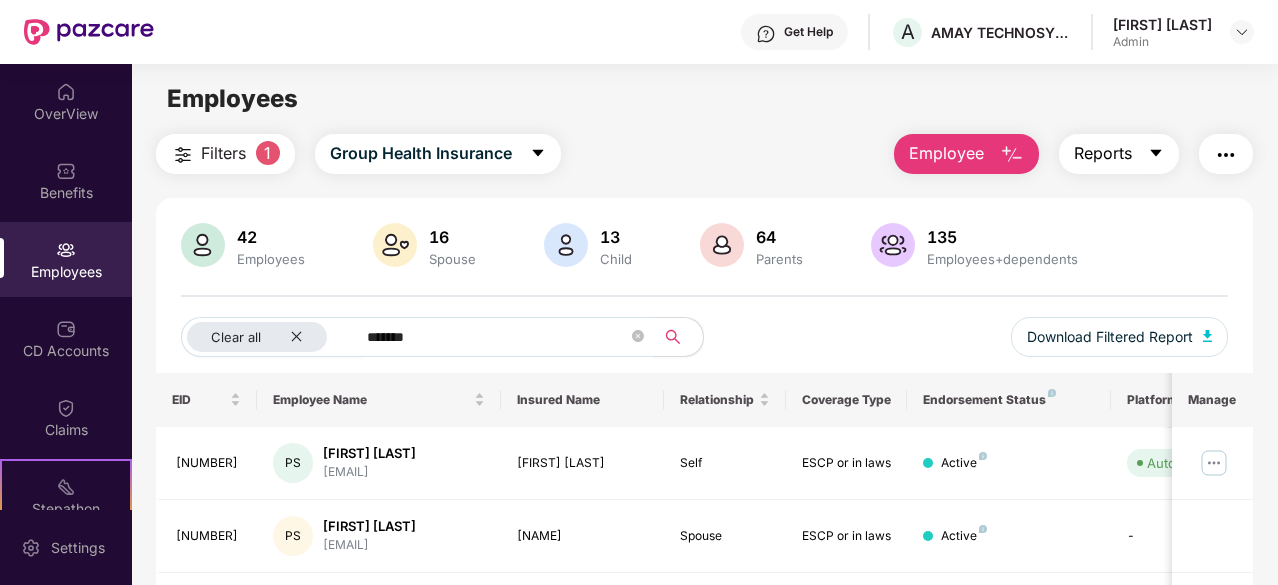 click 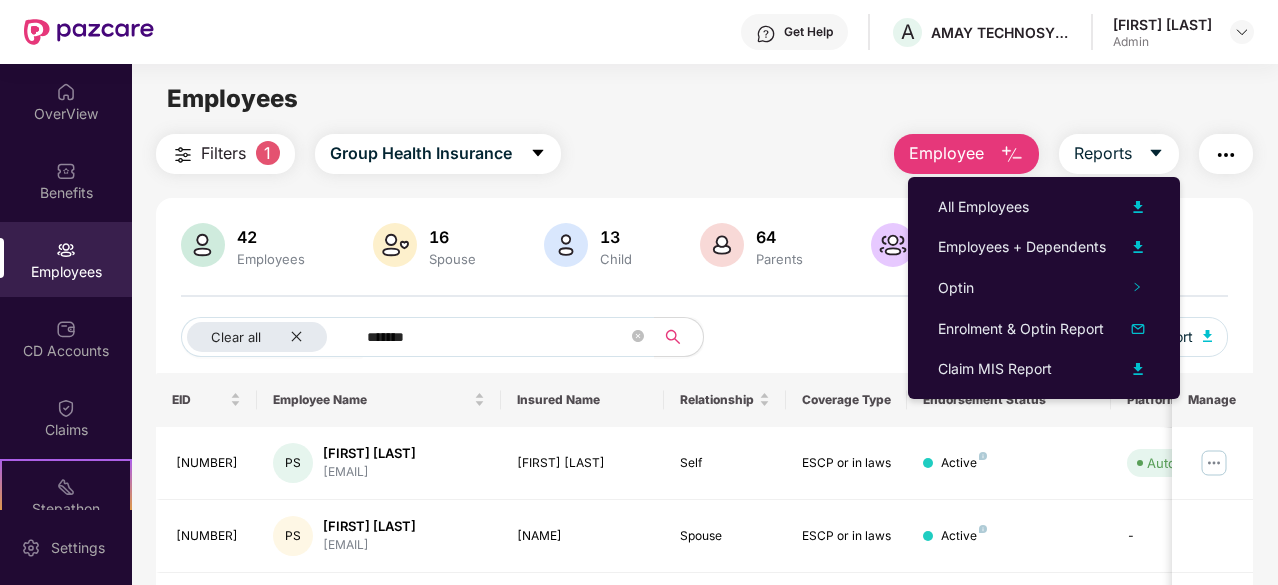 click at bounding box center [1226, 155] 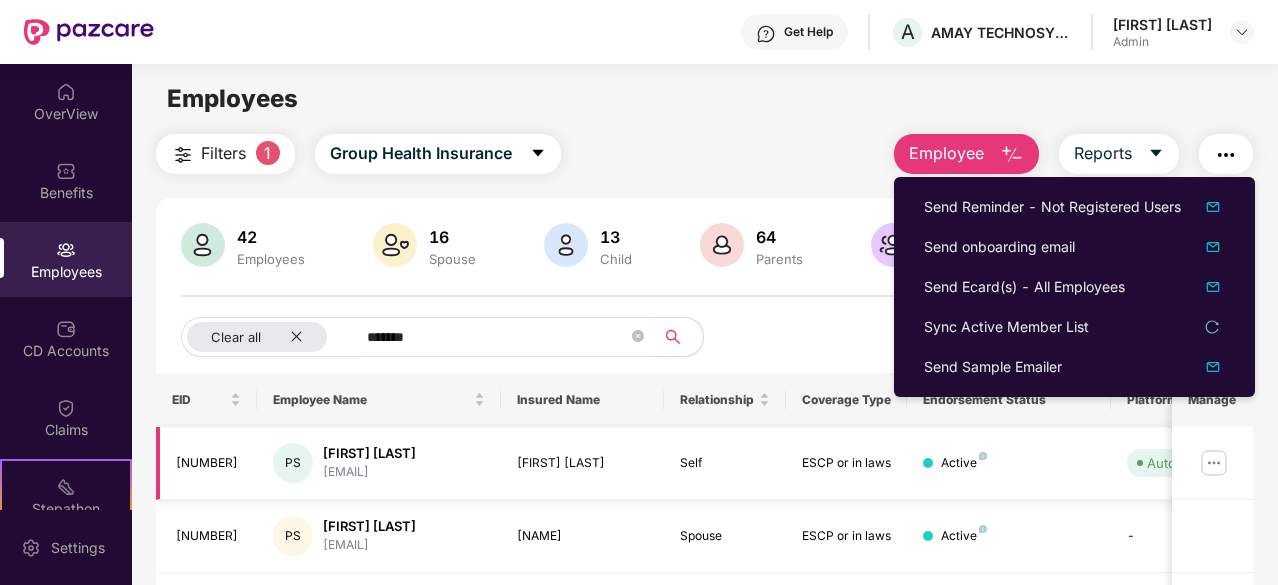 click on "[EMAIL]" at bounding box center (369, 472) 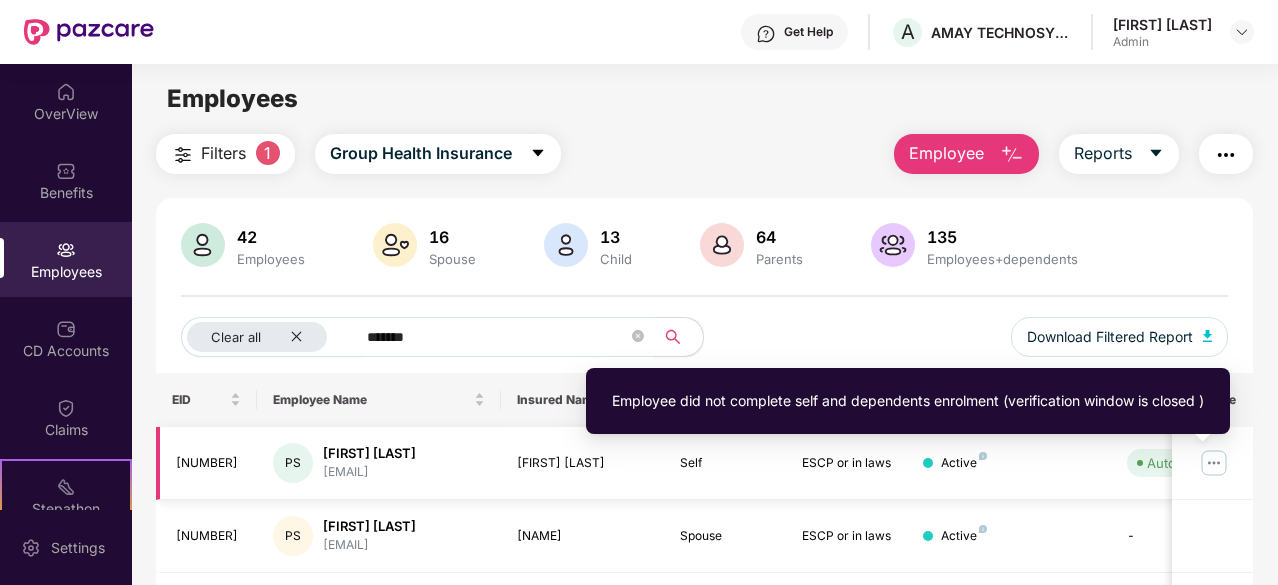 click on "Auto Verified" at bounding box center [1182, 463] 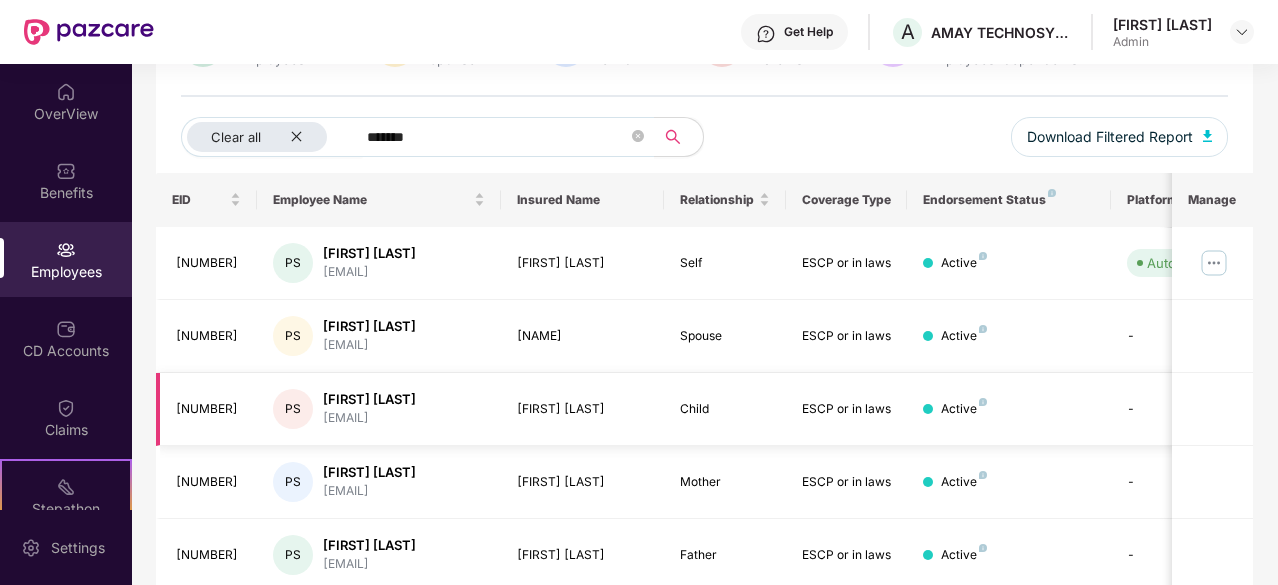 scroll, scrollTop: 276, scrollLeft: 0, axis: vertical 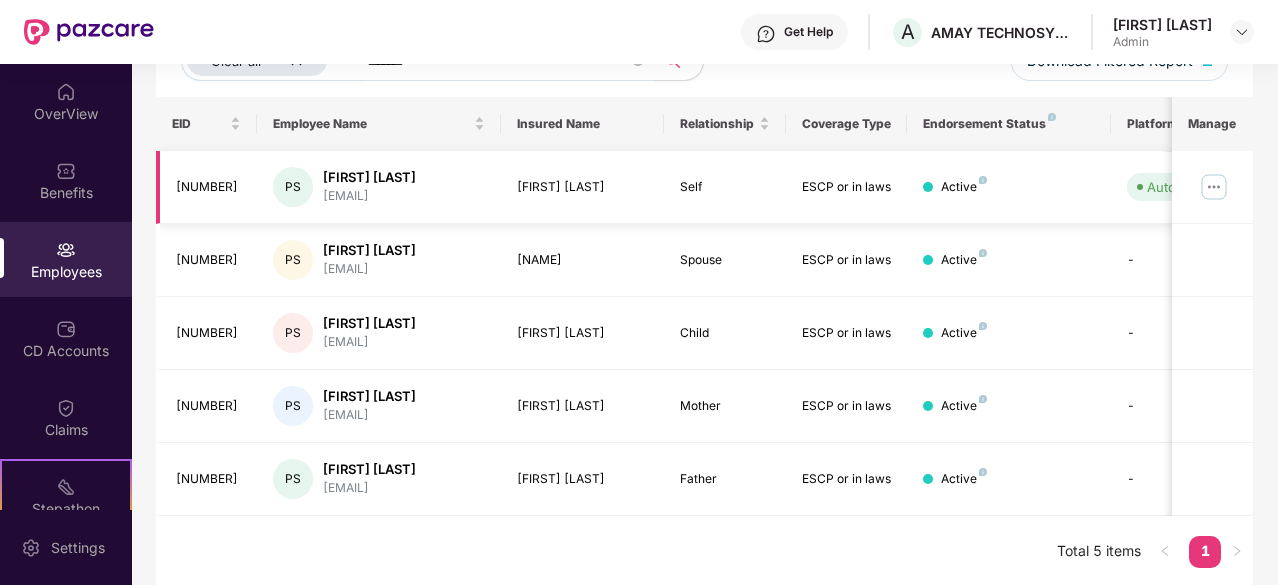 click on "[EMAIL]" at bounding box center [369, 196] 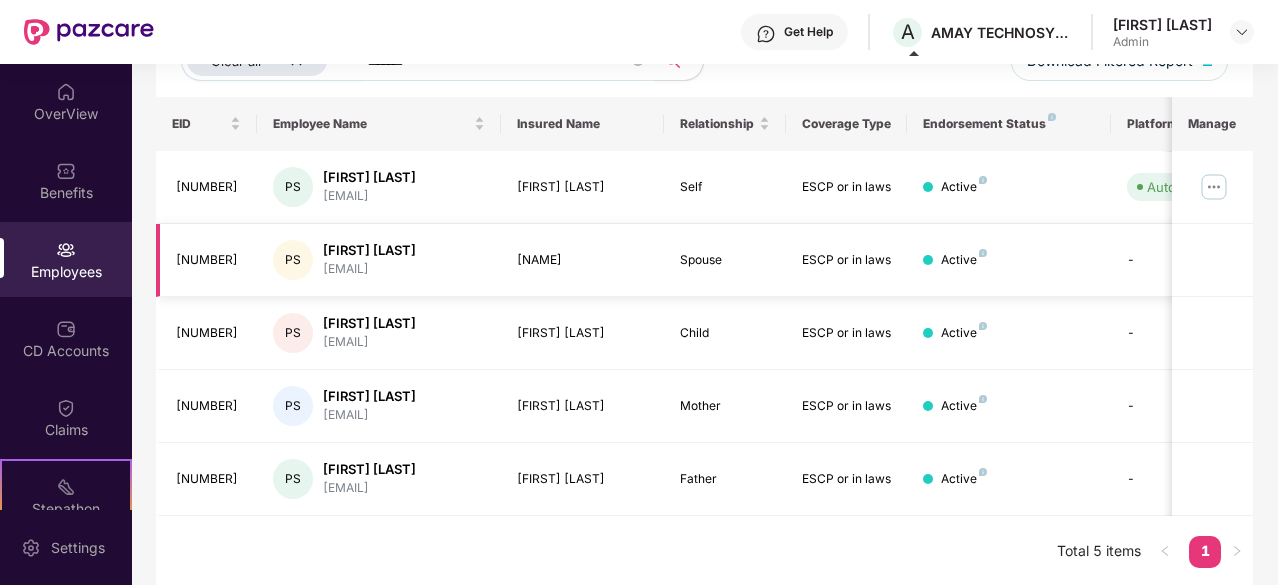click on "-" at bounding box center [1182, 260] 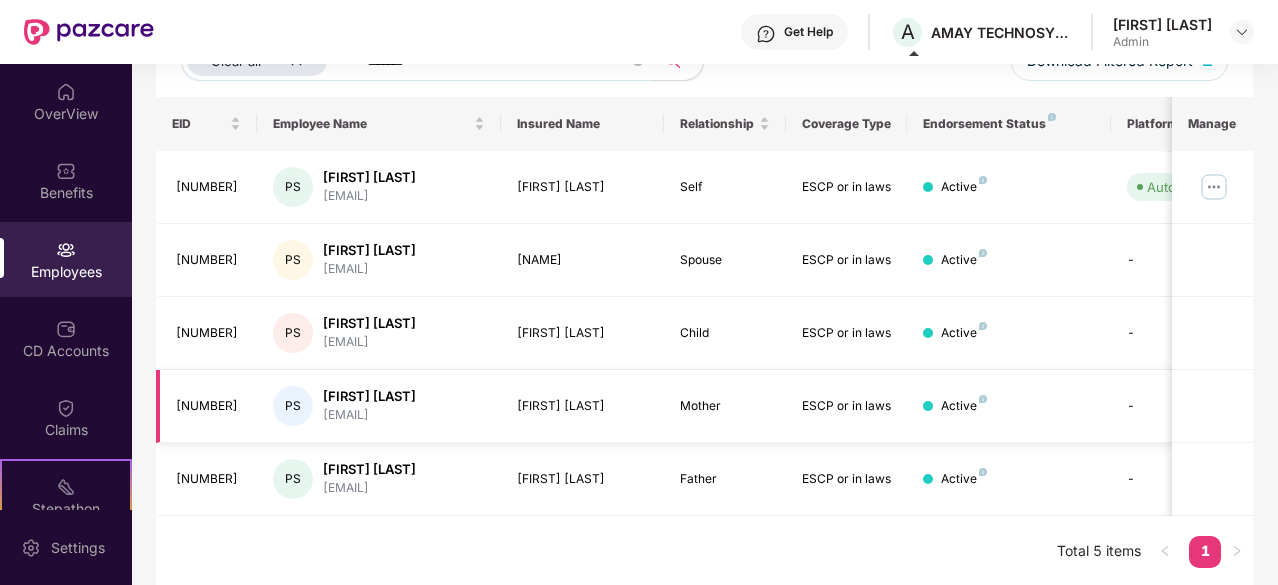 scroll, scrollTop: 0, scrollLeft: 0, axis: both 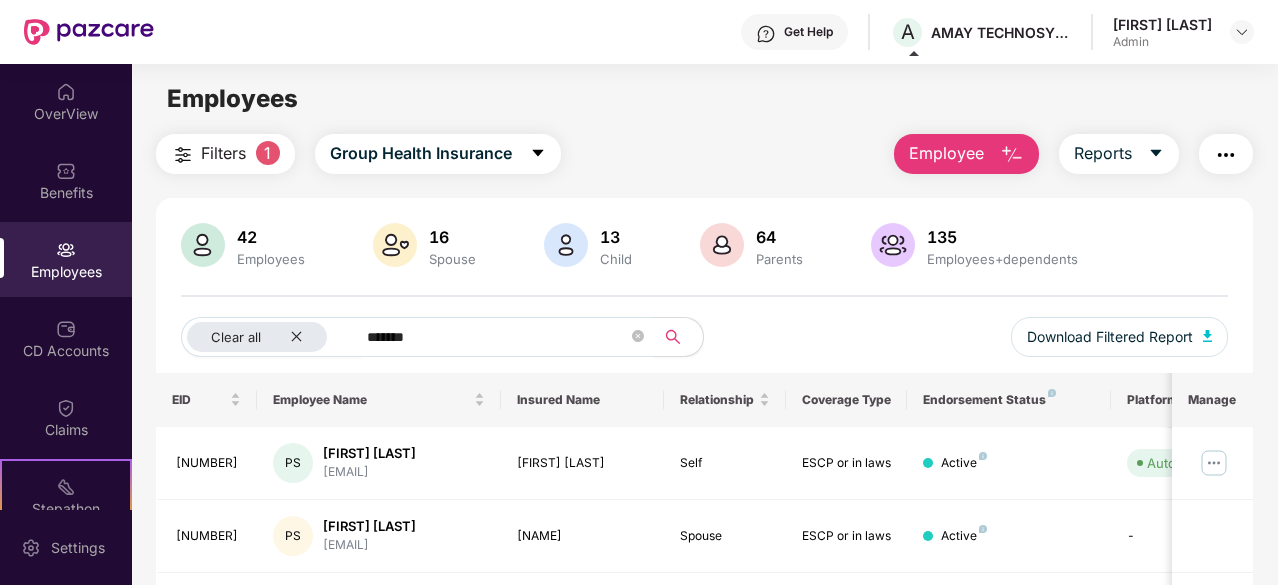 click at bounding box center (66, 250) 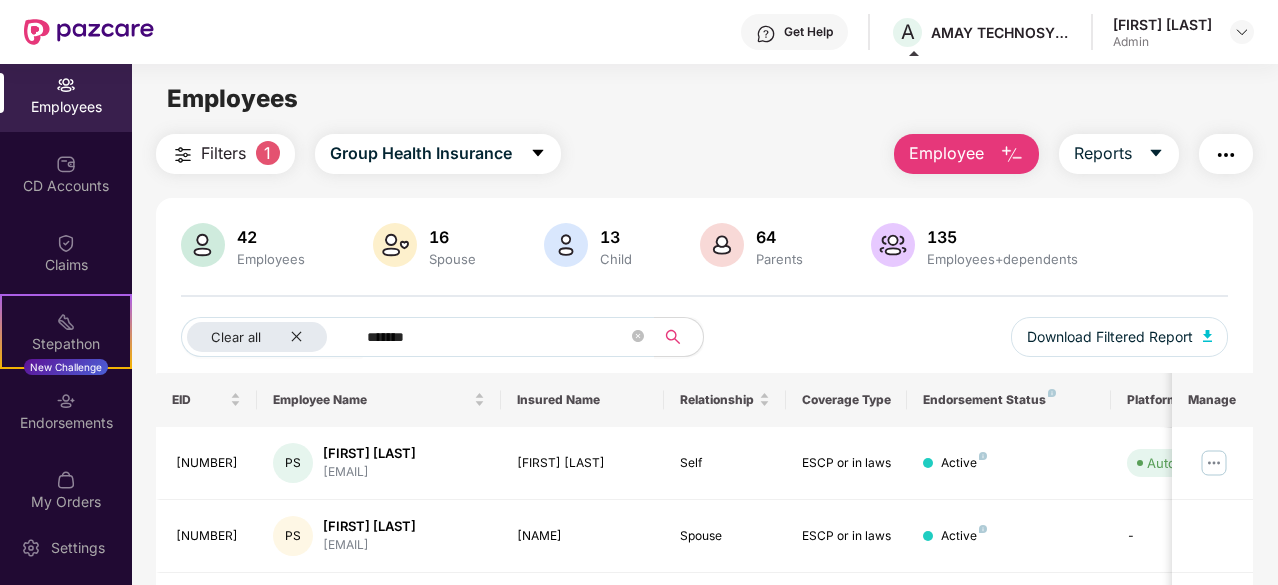 scroll, scrollTop: 185, scrollLeft: 0, axis: vertical 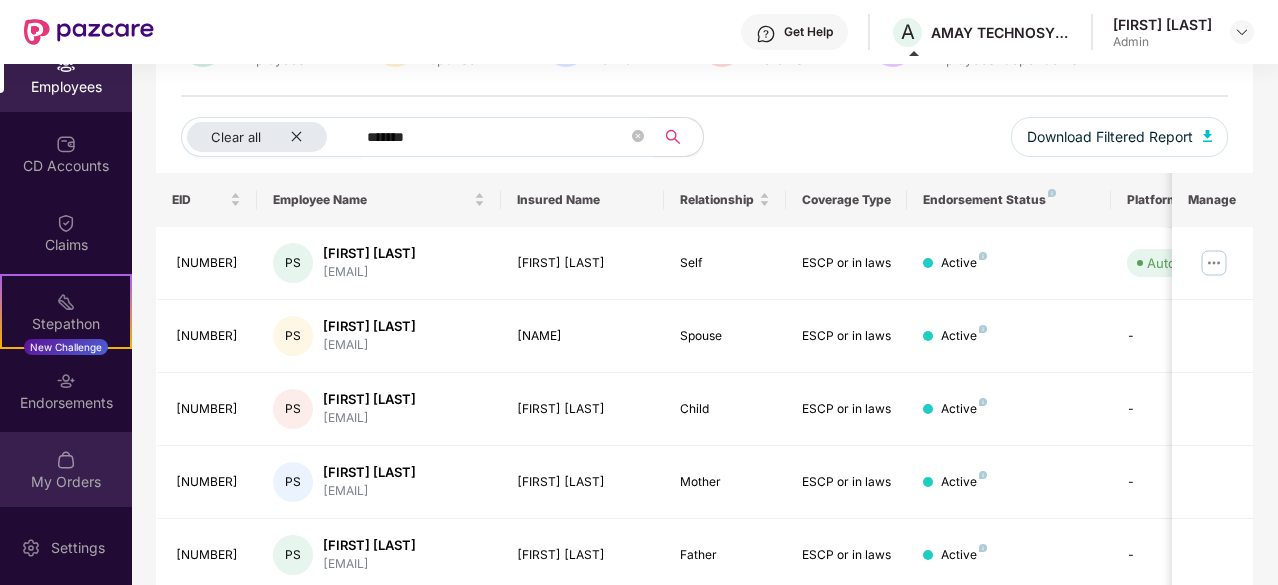 click on "My Orders" at bounding box center (66, 482) 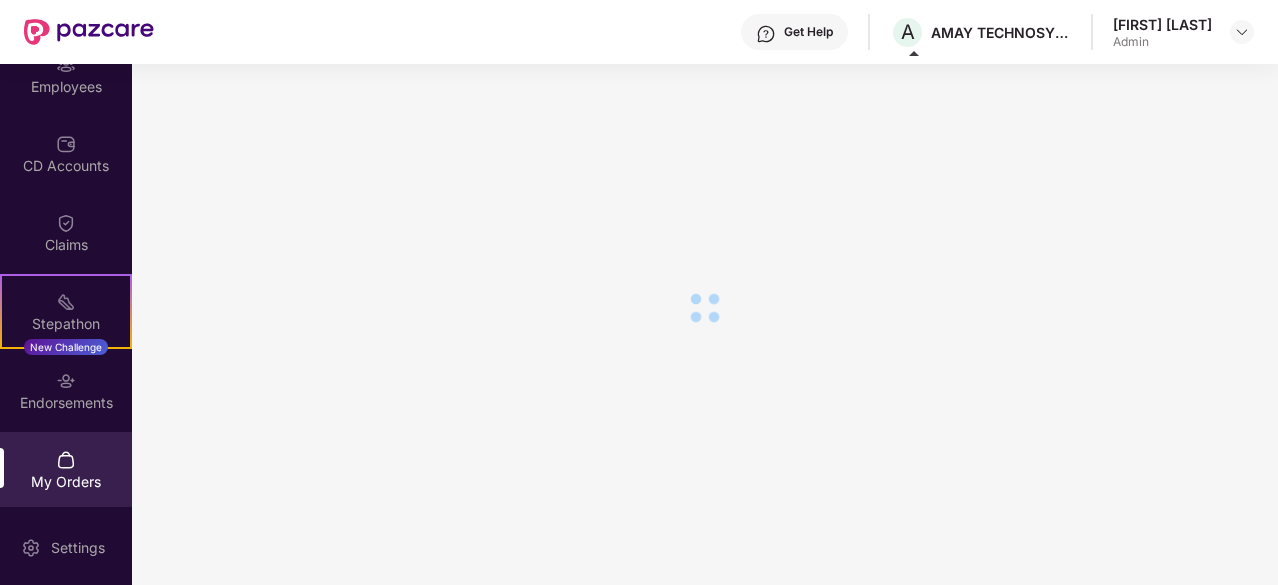 scroll, scrollTop: 200, scrollLeft: 0, axis: vertical 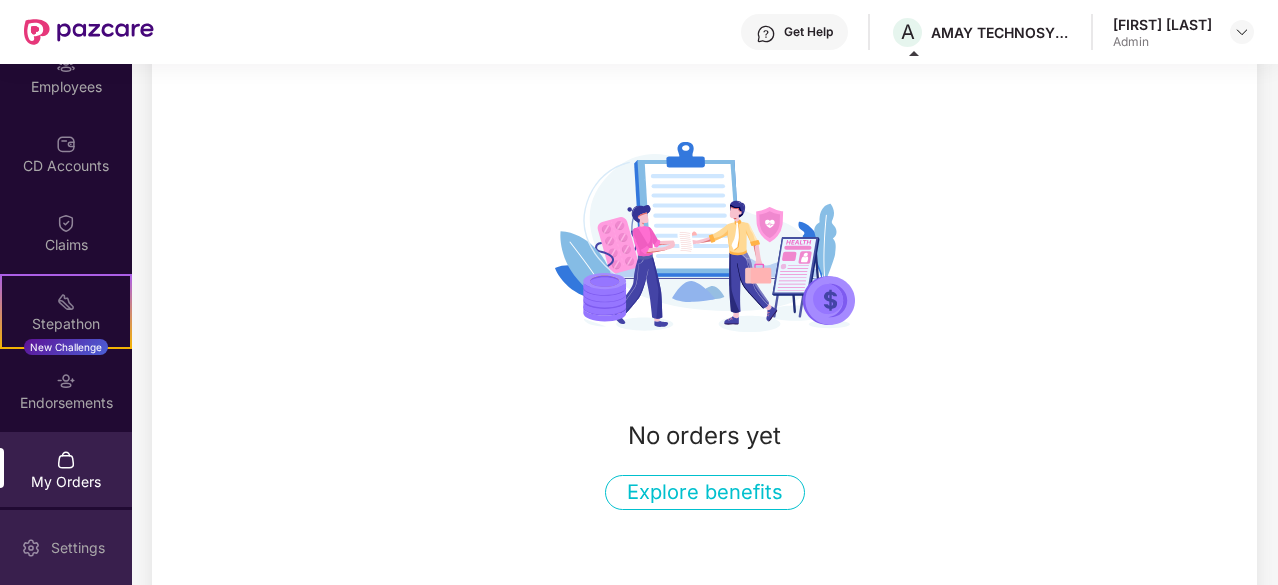 click on "Settings" at bounding box center [78, 548] 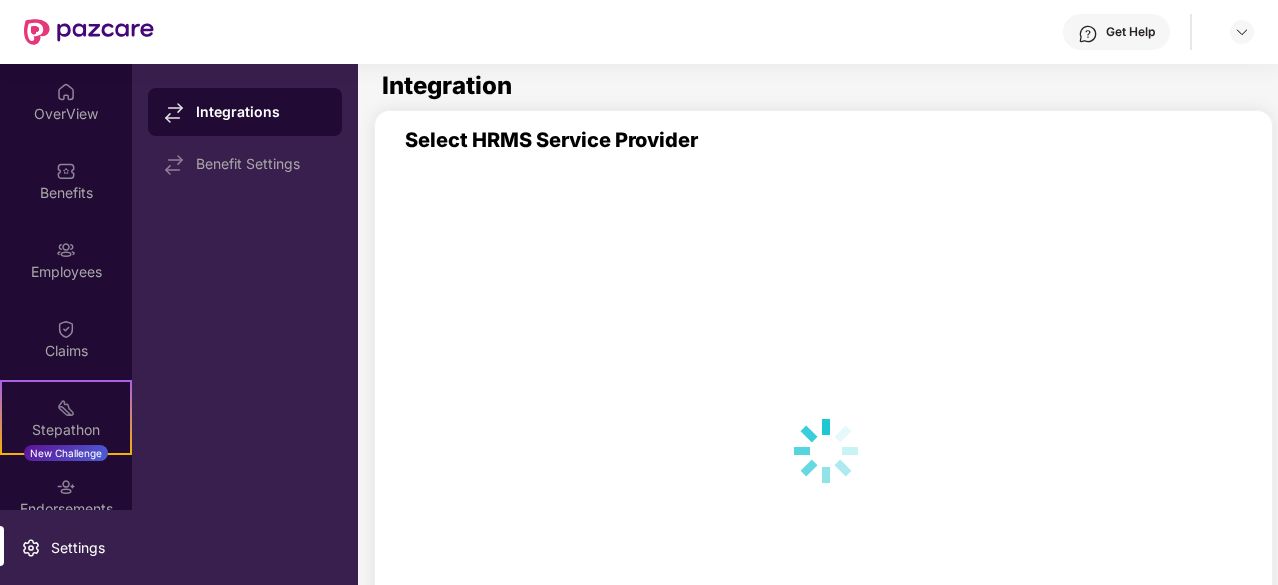 scroll, scrollTop: 0, scrollLeft: 0, axis: both 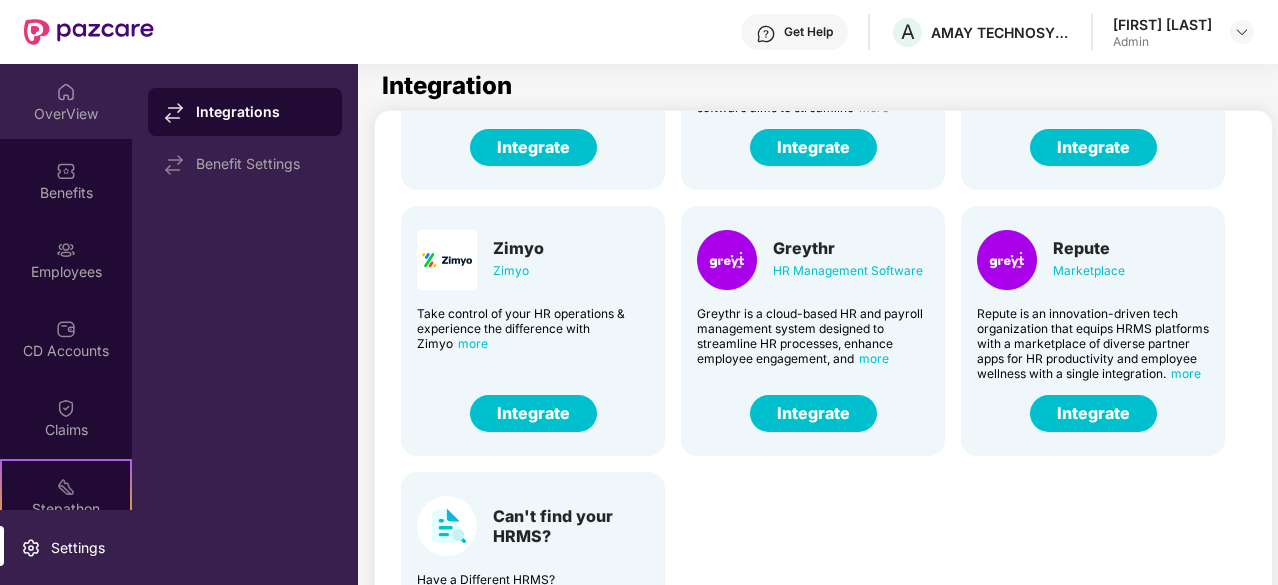 click at bounding box center (66, 92) 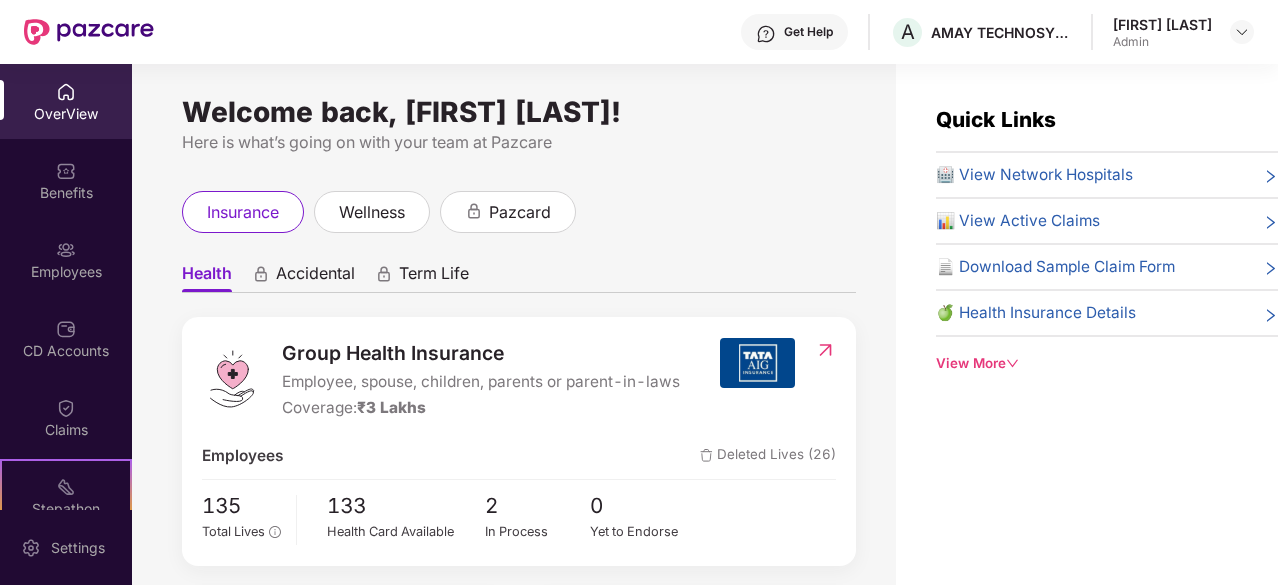click on "🏥 View Network Hospitals" at bounding box center [1034, 175] 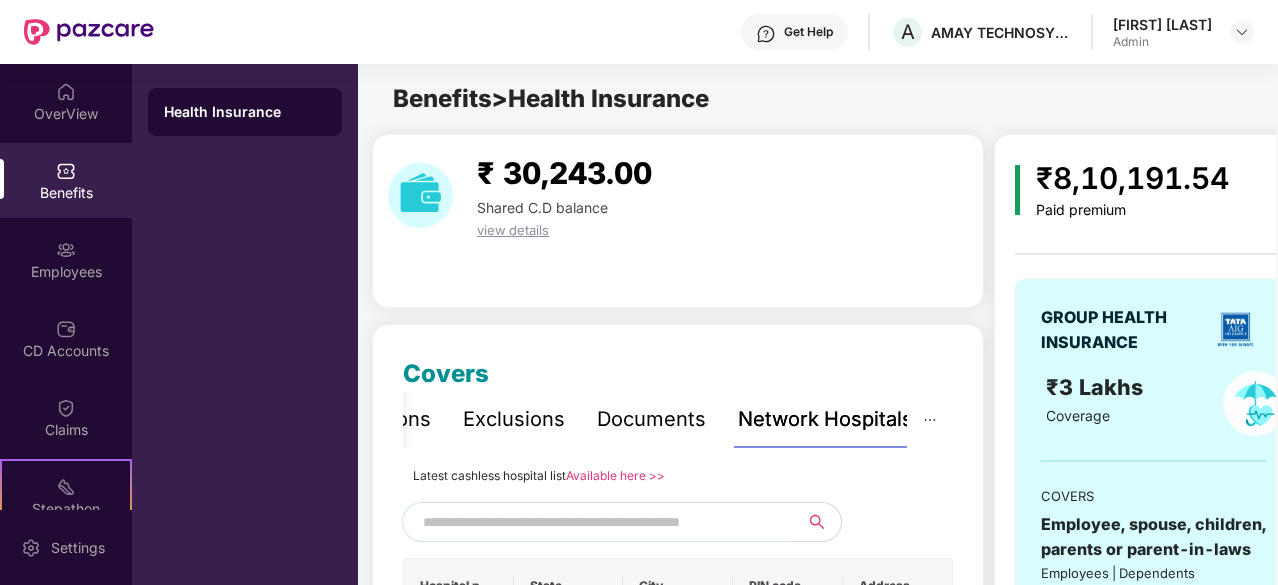 scroll, scrollTop: 300, scrollLeft: 0, axis: vertical 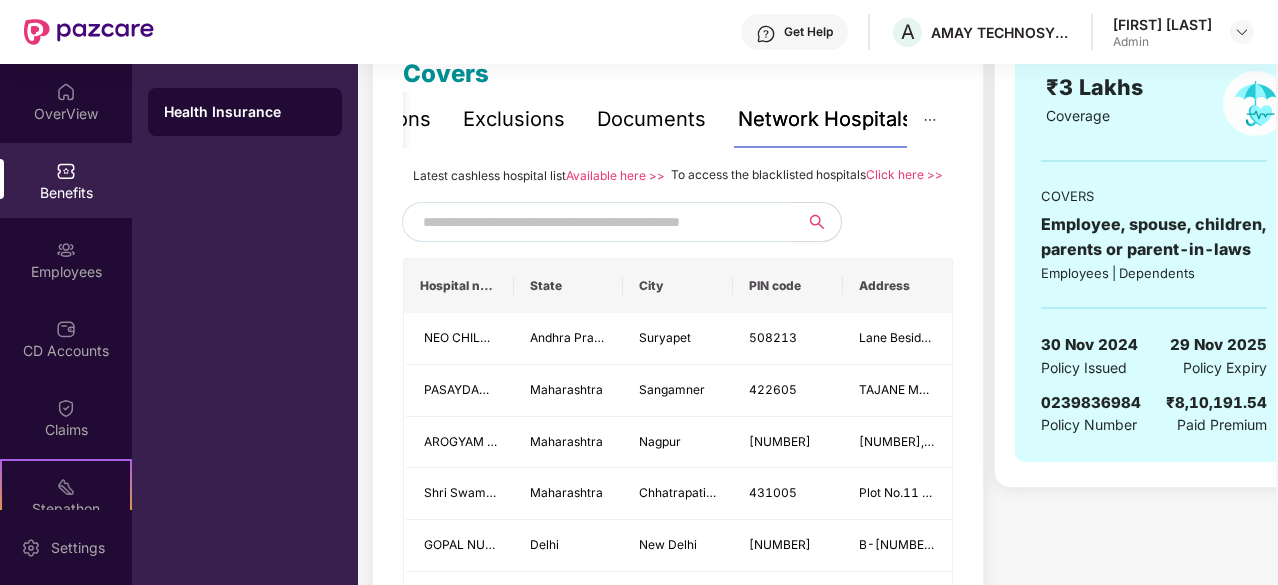 click on "Click here >>" at bounding box center [904, 174] 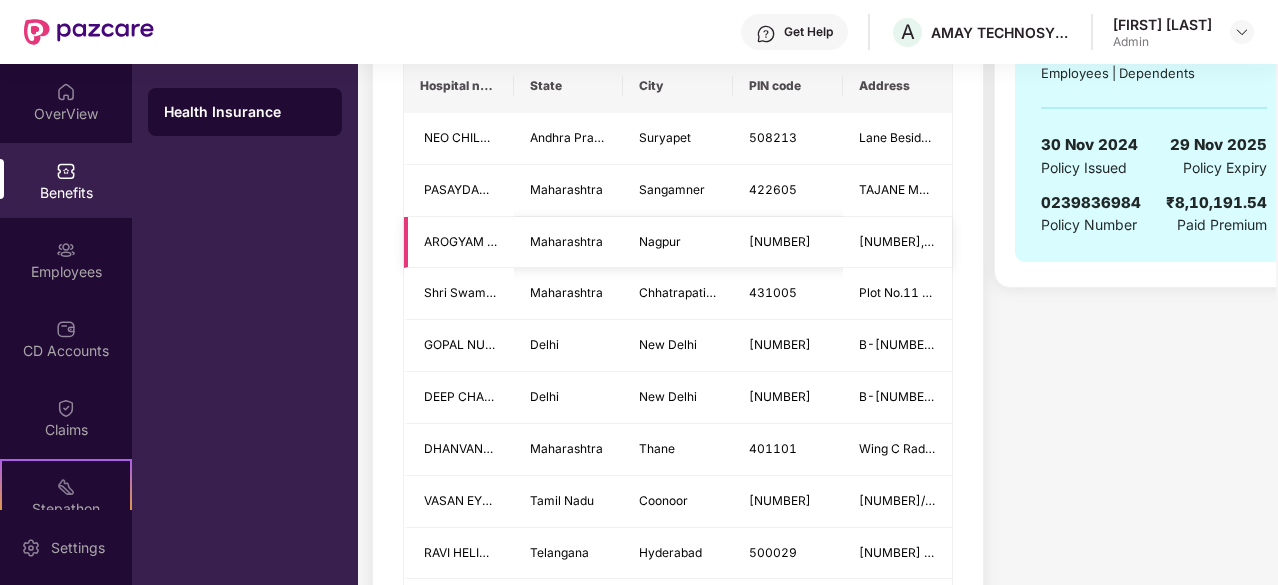 scroll, scrollTop: 200, scrollLeft: 0, axis: vertical 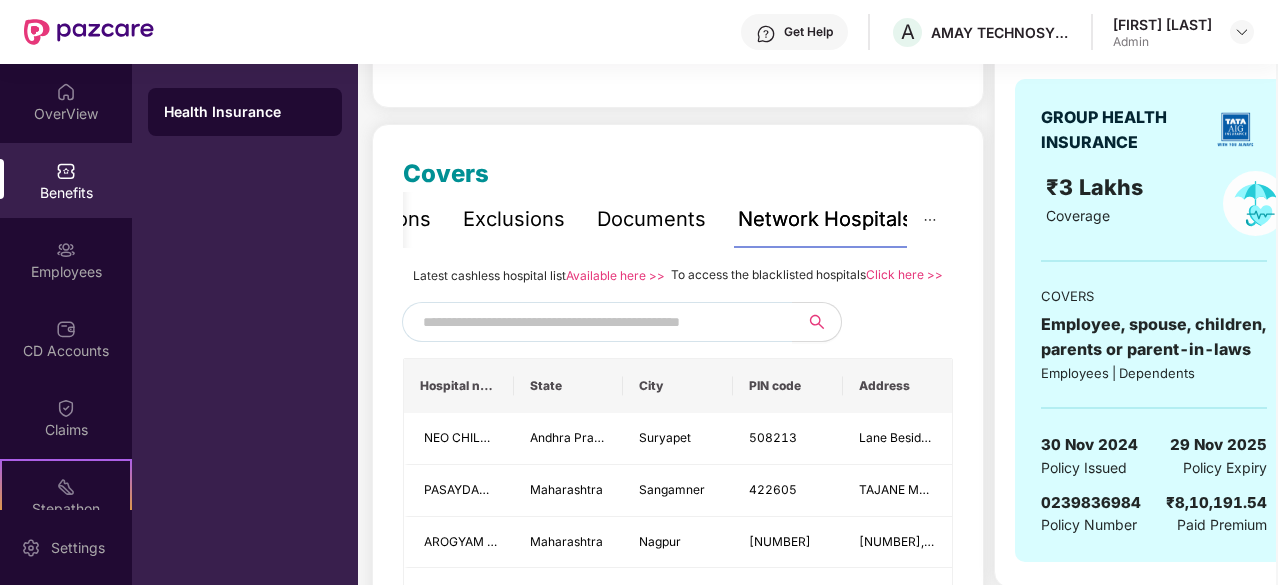 click at bounding box center (594, 322) 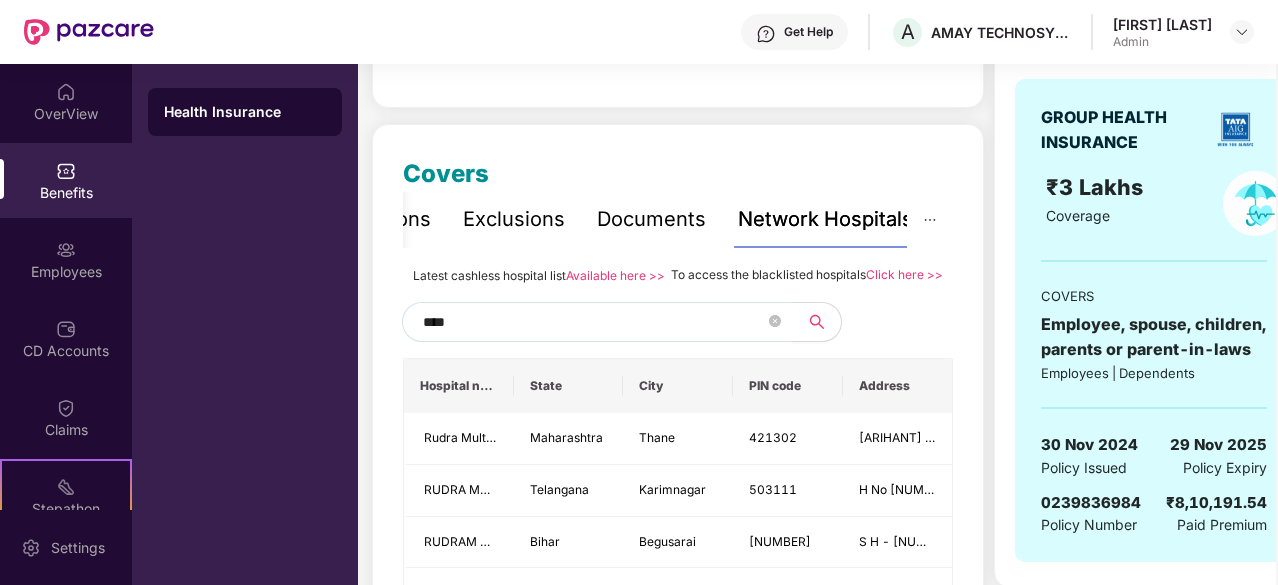 drag, startPoint x: 468, startPoint y: 339, endPoint x: 404, endPoint y: 338, distance: 64.00781 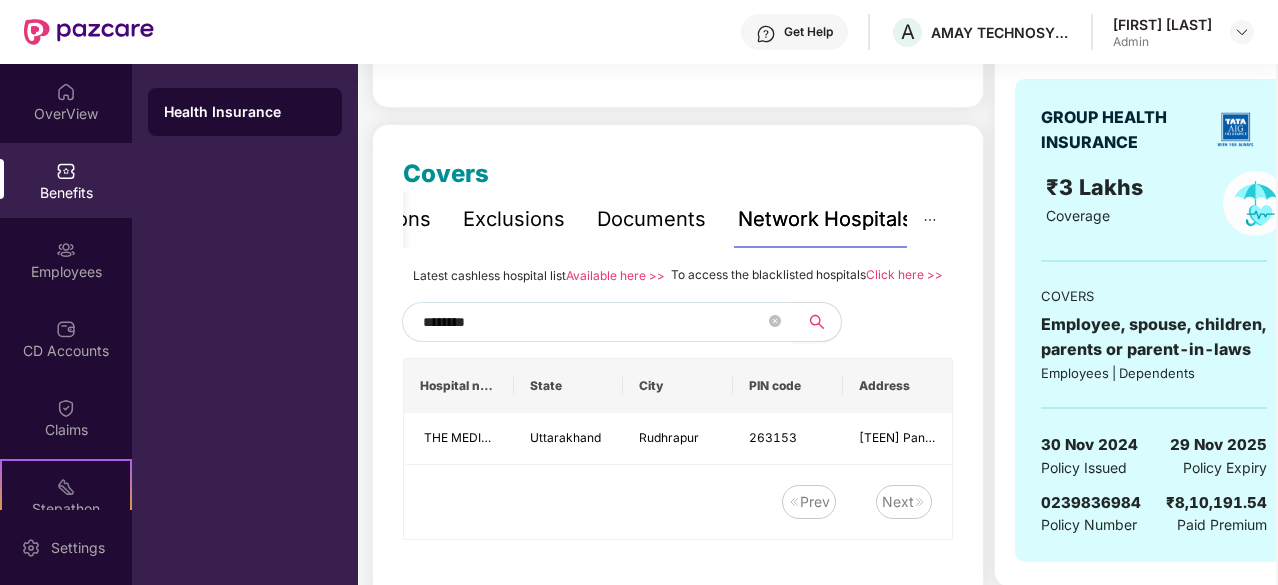 scroll, scrollTop: 267, scrollLeft: 0, axis: vertical 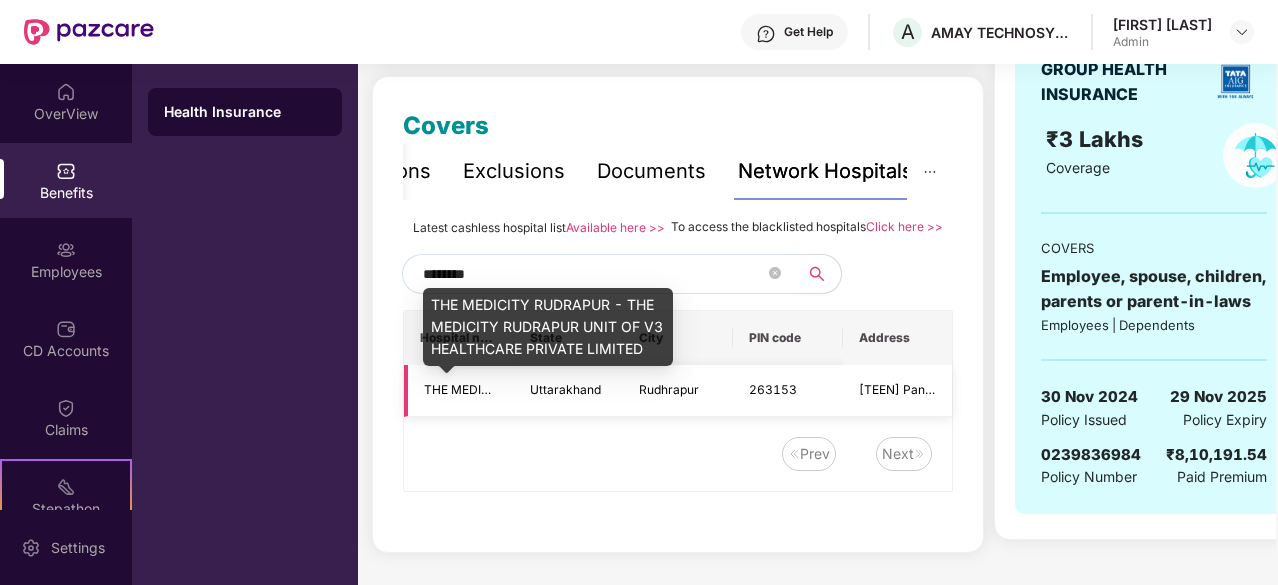 type on "********" 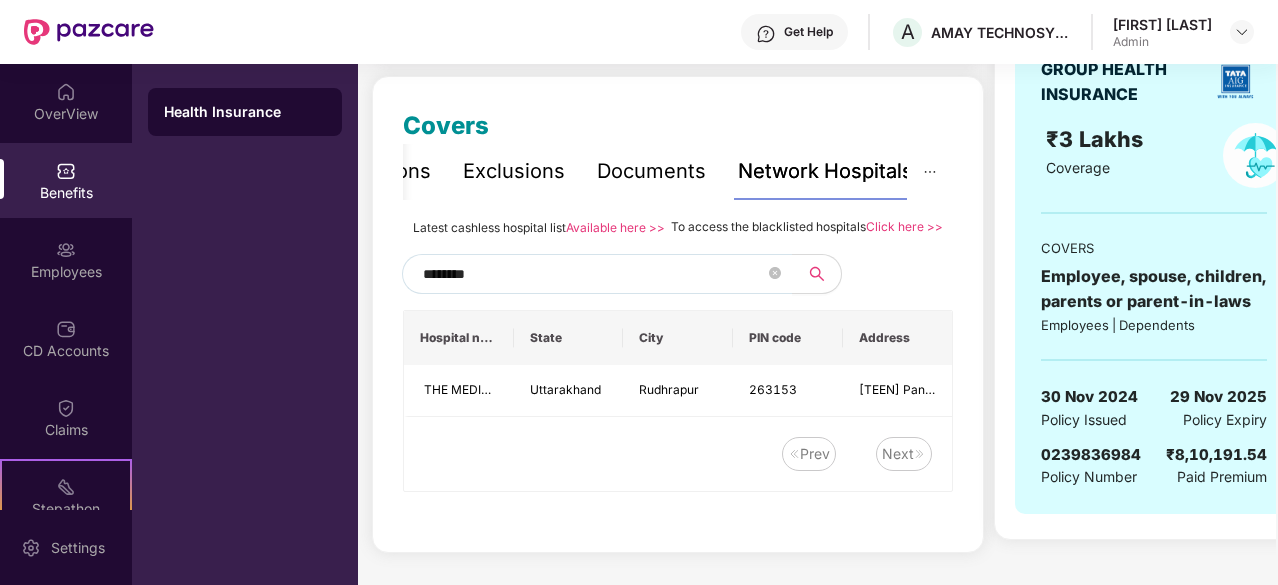 drag, startPoint x: 516, startPoint y: 281, endPoint x: 214, endPoint y: 273, distance: 302.10593 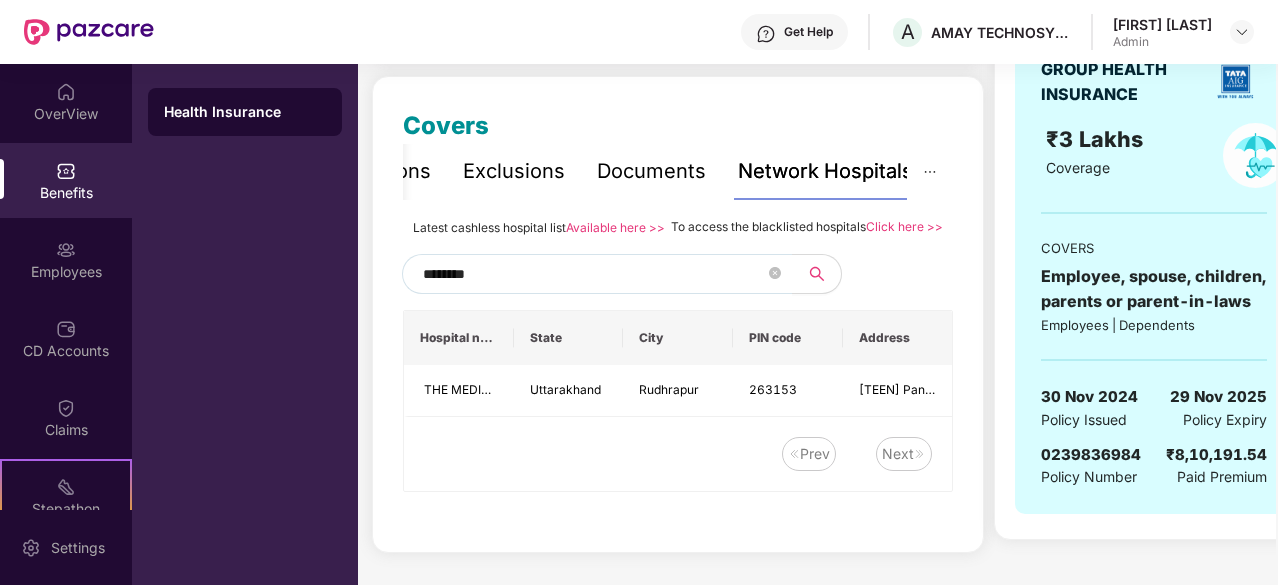 drag, startPoint x: 485, startPoint y: 284, endPoint x: 360, endPoint y: 286, distance: 125.016 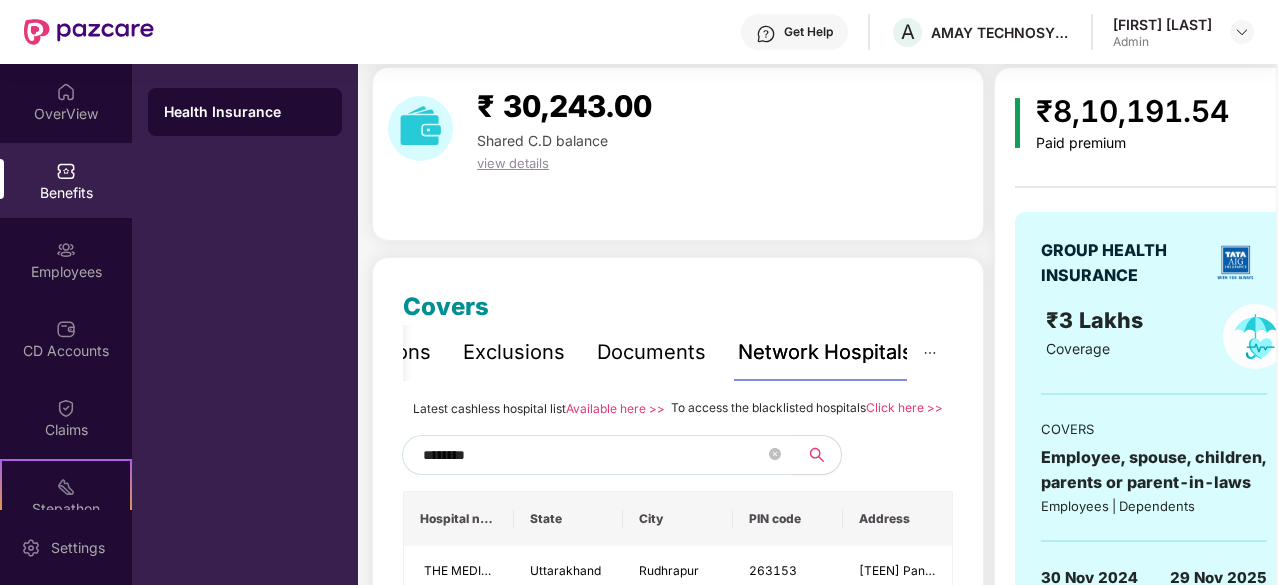 scroll, scrollTop: 0, scrollLeft: 0, axis: both 